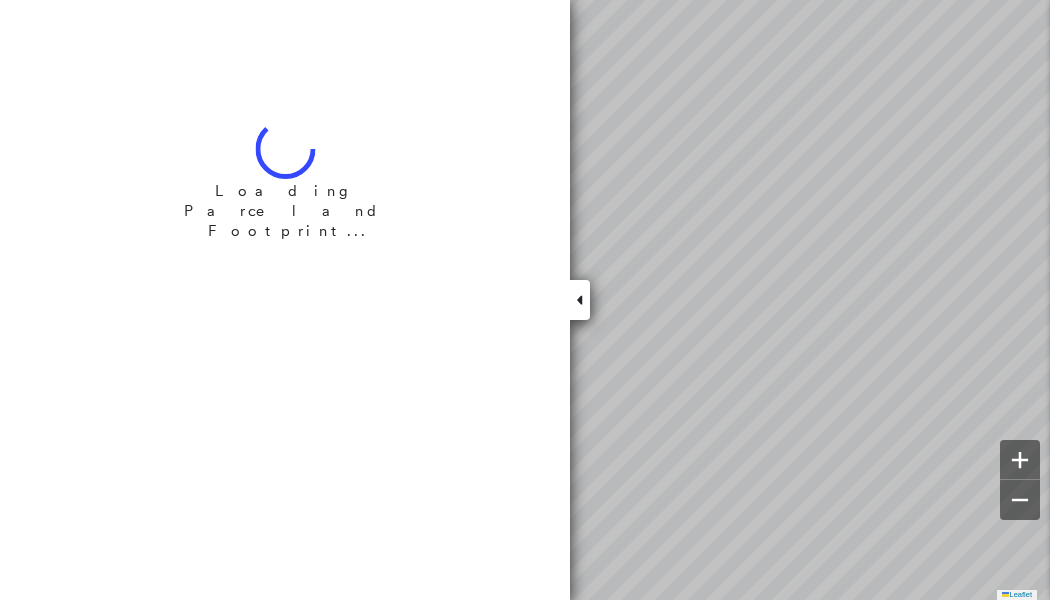 scroll, scrollTop: 0, scrollLeft: 0, axis: both 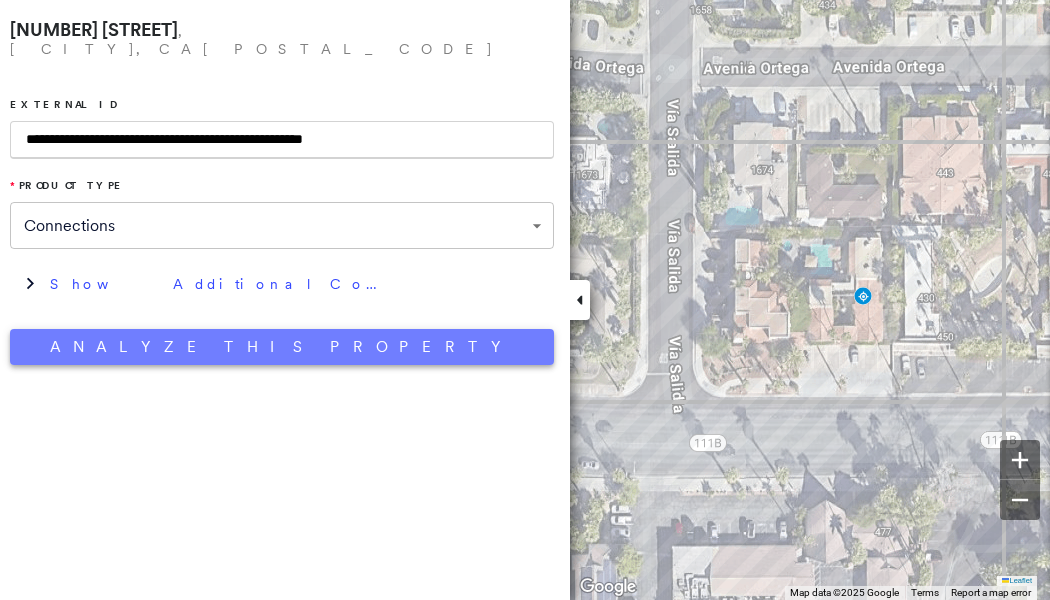 click on "Analyze This Property" at bounding box center [282, 347] 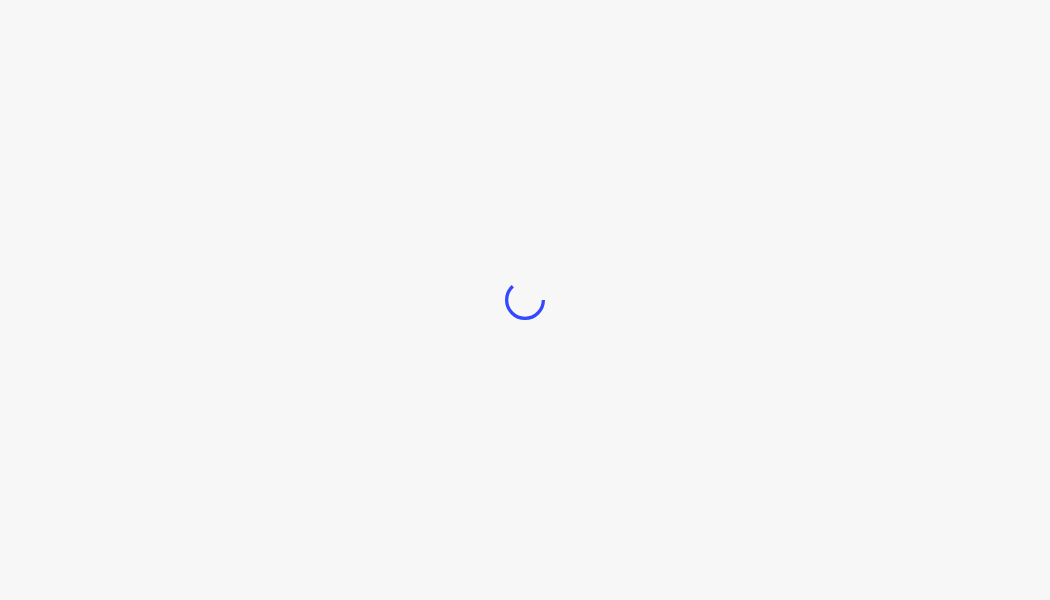 scroll, scrollTop: 0, scrollLeft: 0, axis: both 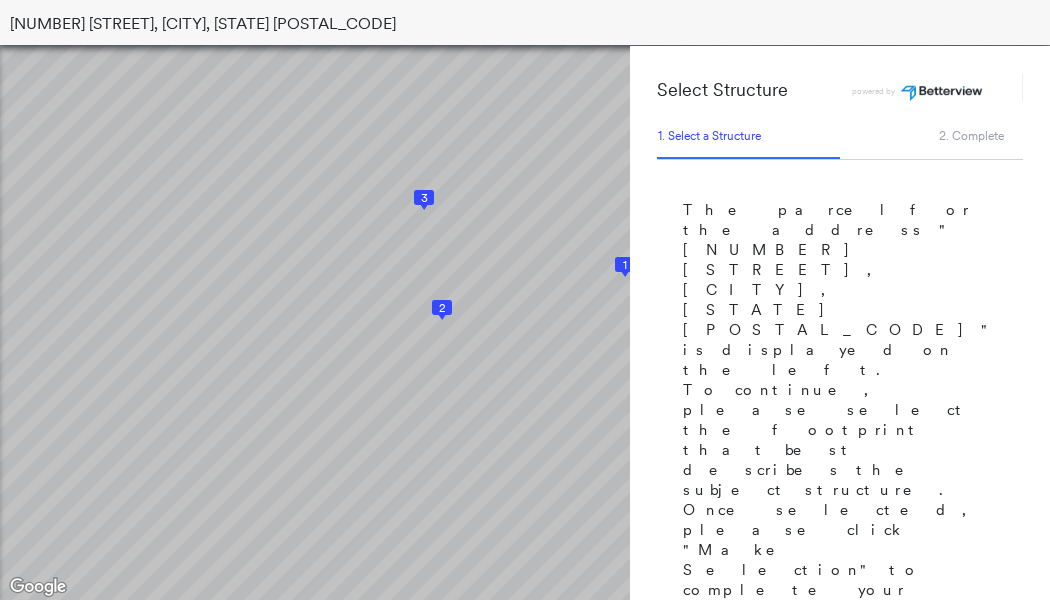 click on "1" at bounding box center [625, 265] 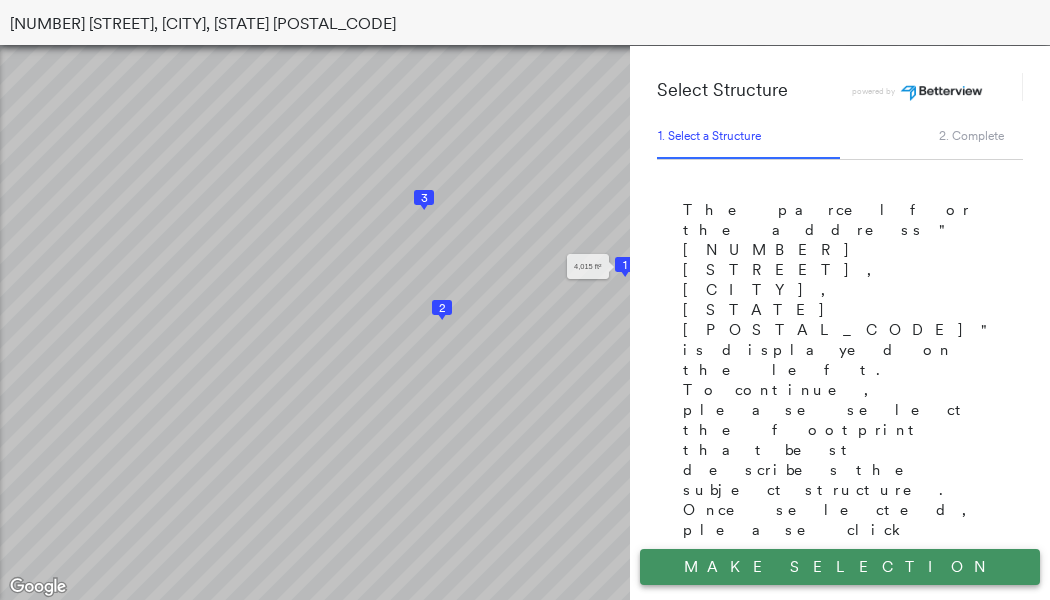 click on "Make Selection" at bounding box center (840, 567) 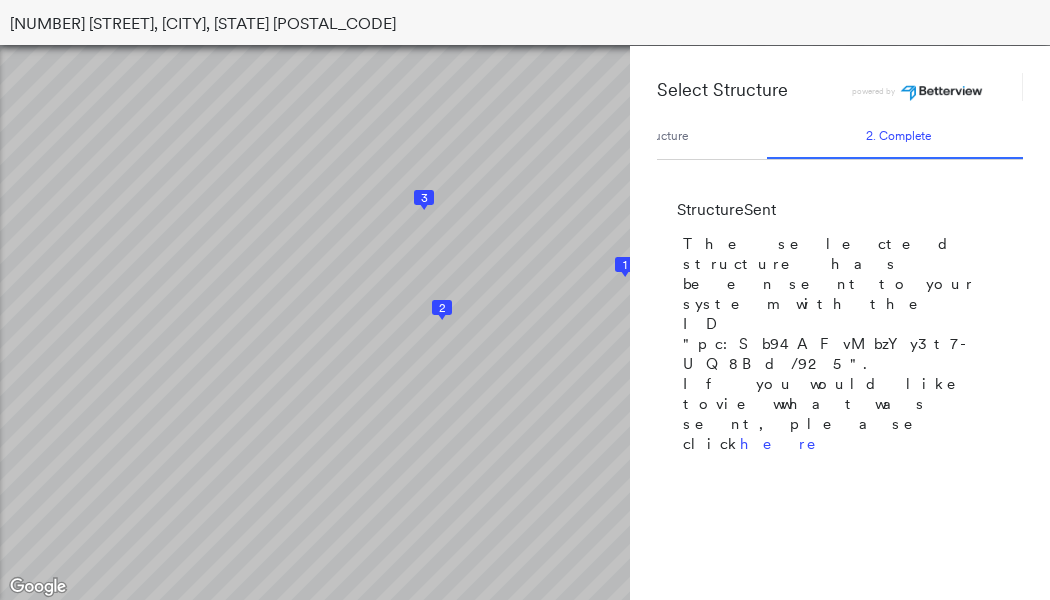 scroll, scrollTop: 0, scrollLeft: 78, axis: horizontal 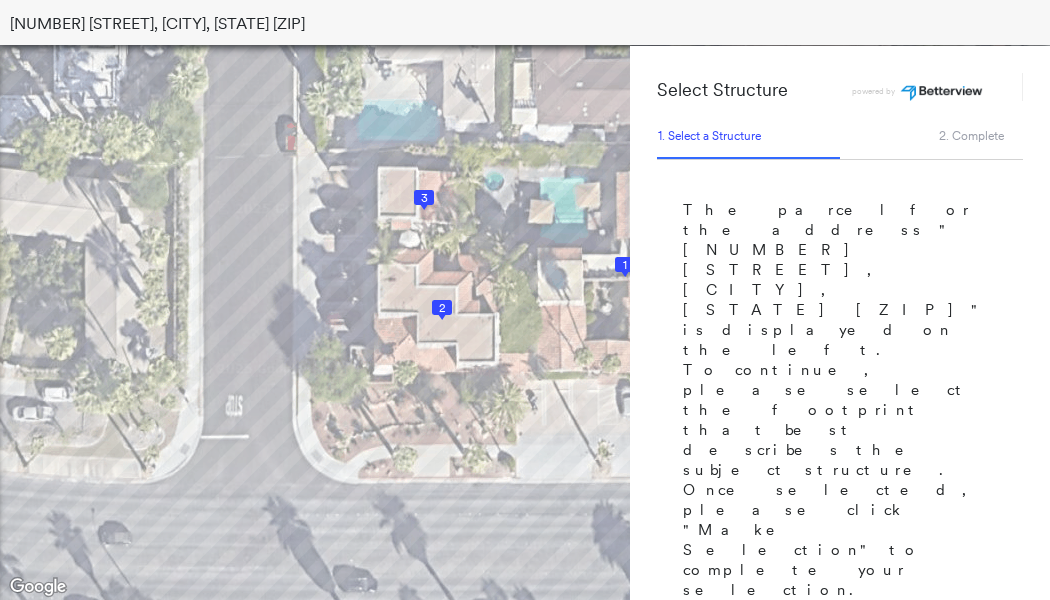 click on "1" at bounding box center [625, 265] 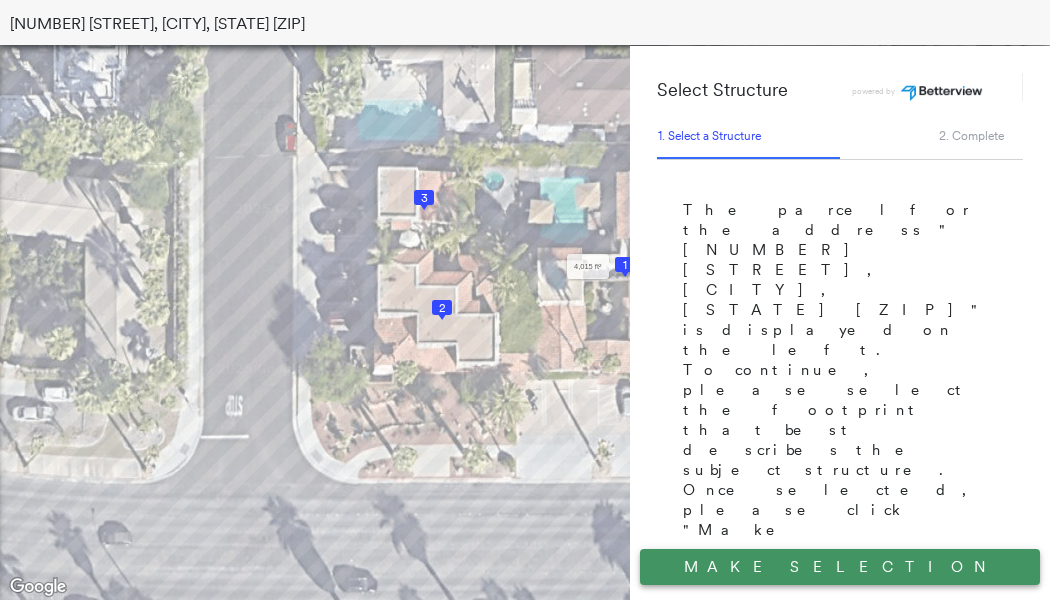 click on "Make Selection" at bounding box center (840, 567) 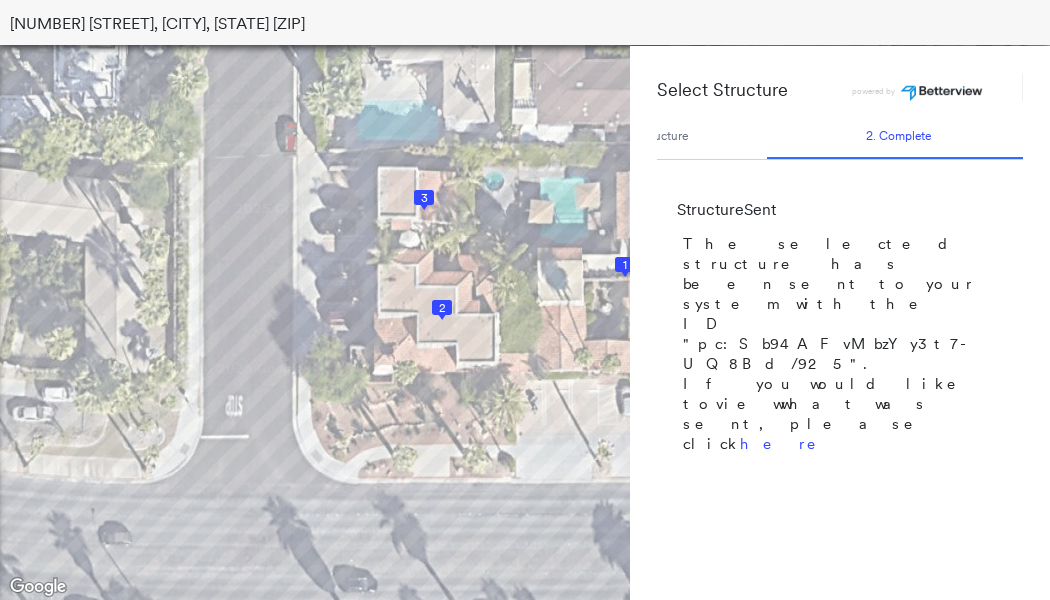 scroll, scrollTop: 0, scrollLeft: 78, axis: horizontal 